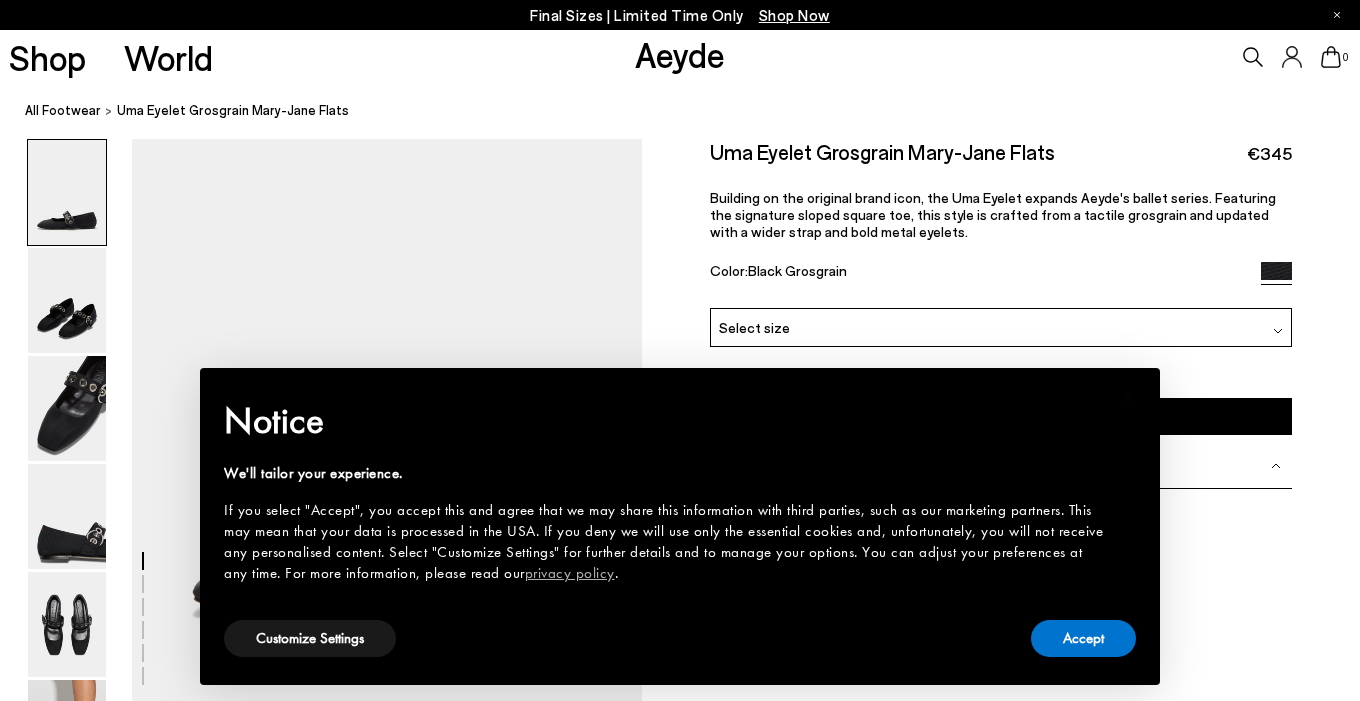 scroll, scrollTop: 0, scrollLeft: 0, axis: both 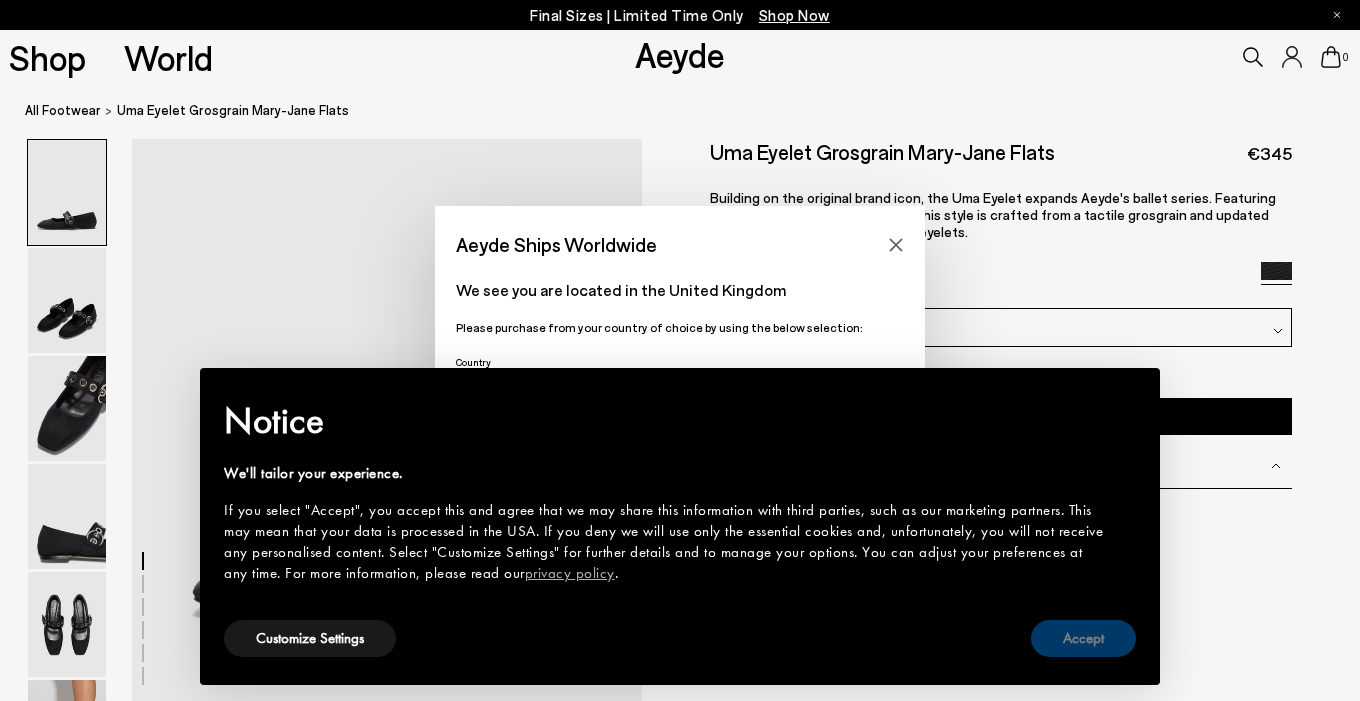 click on "Accept" at bounding box center (1083, 638) 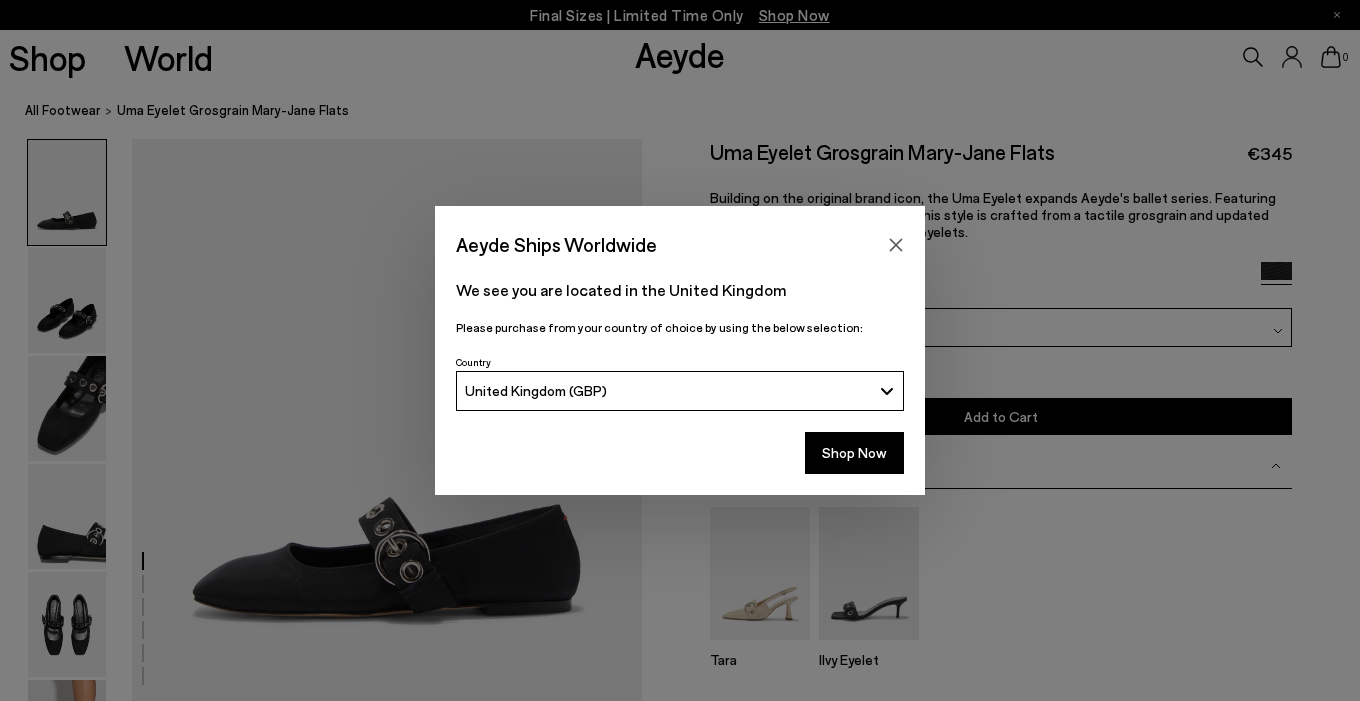 click on "Shop Now" at bounding box center [680, 458] 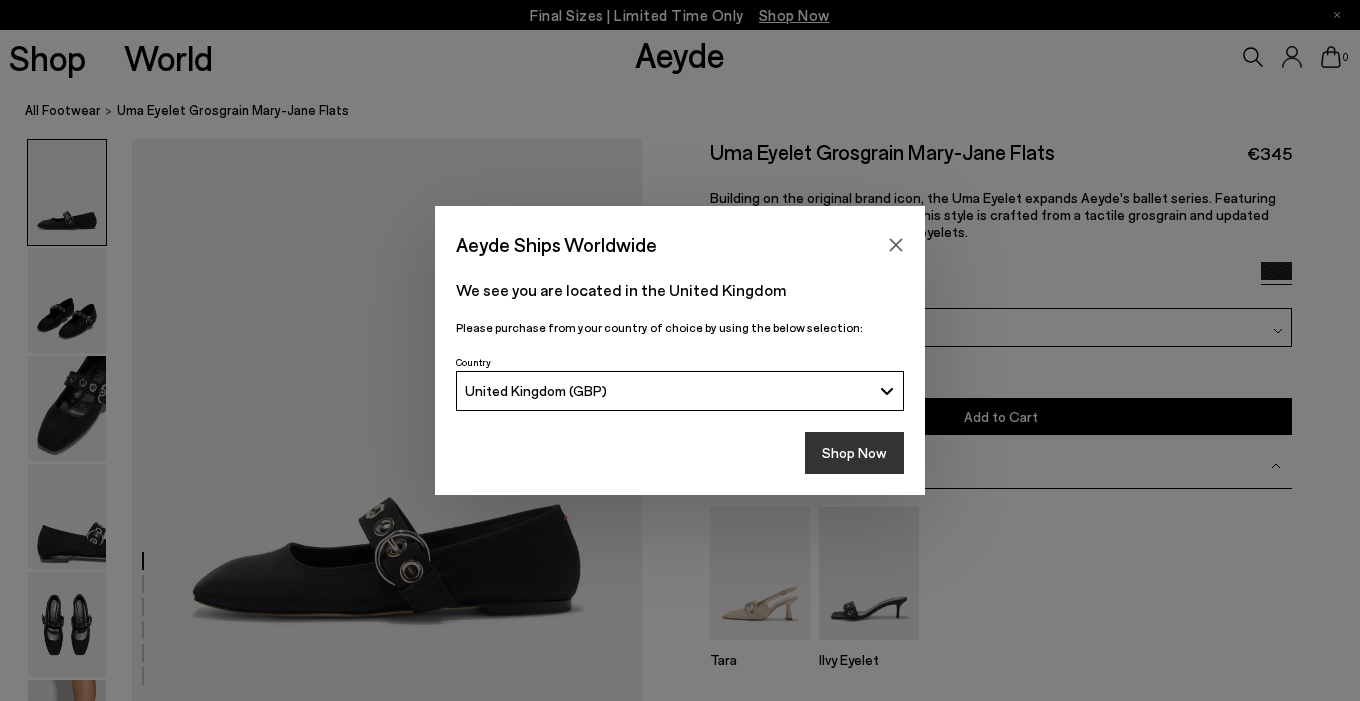 click on "Shop Now" at bounding box center (854, 453) 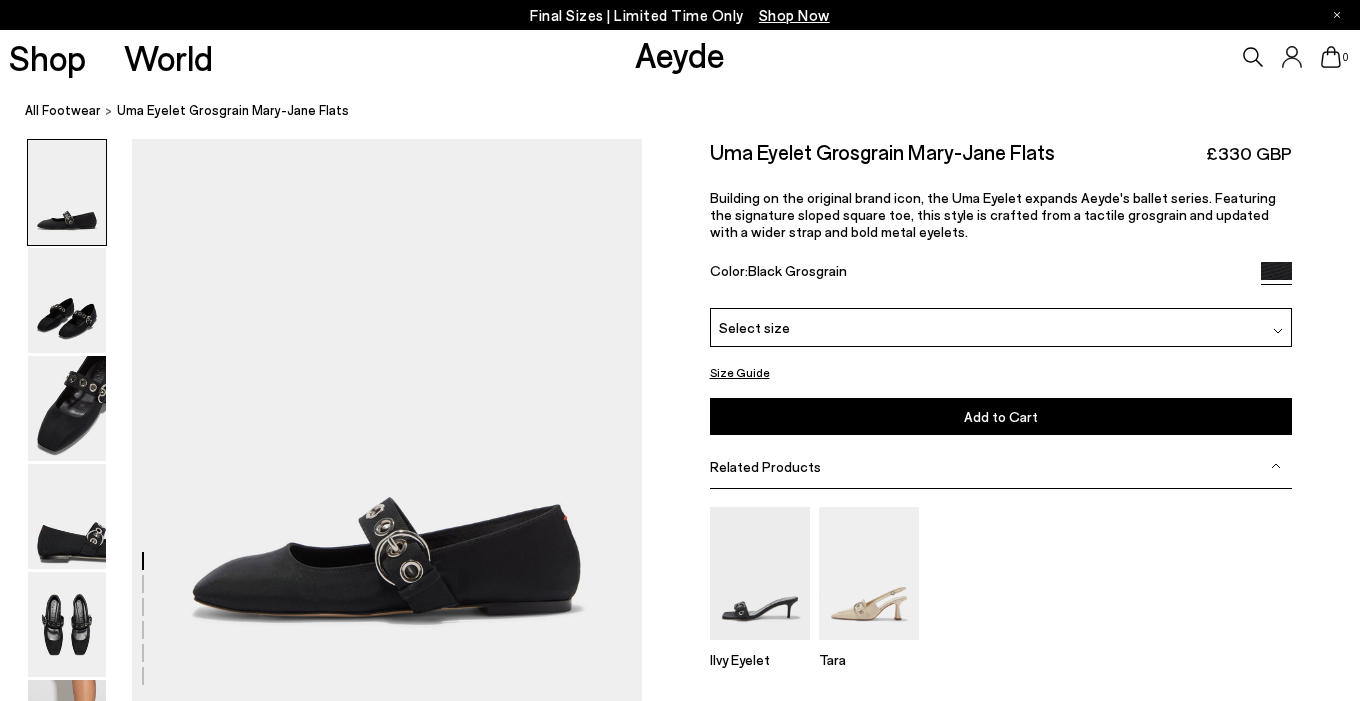 scroll, scrollTop: 0, scrollLeft: 0, axis: both 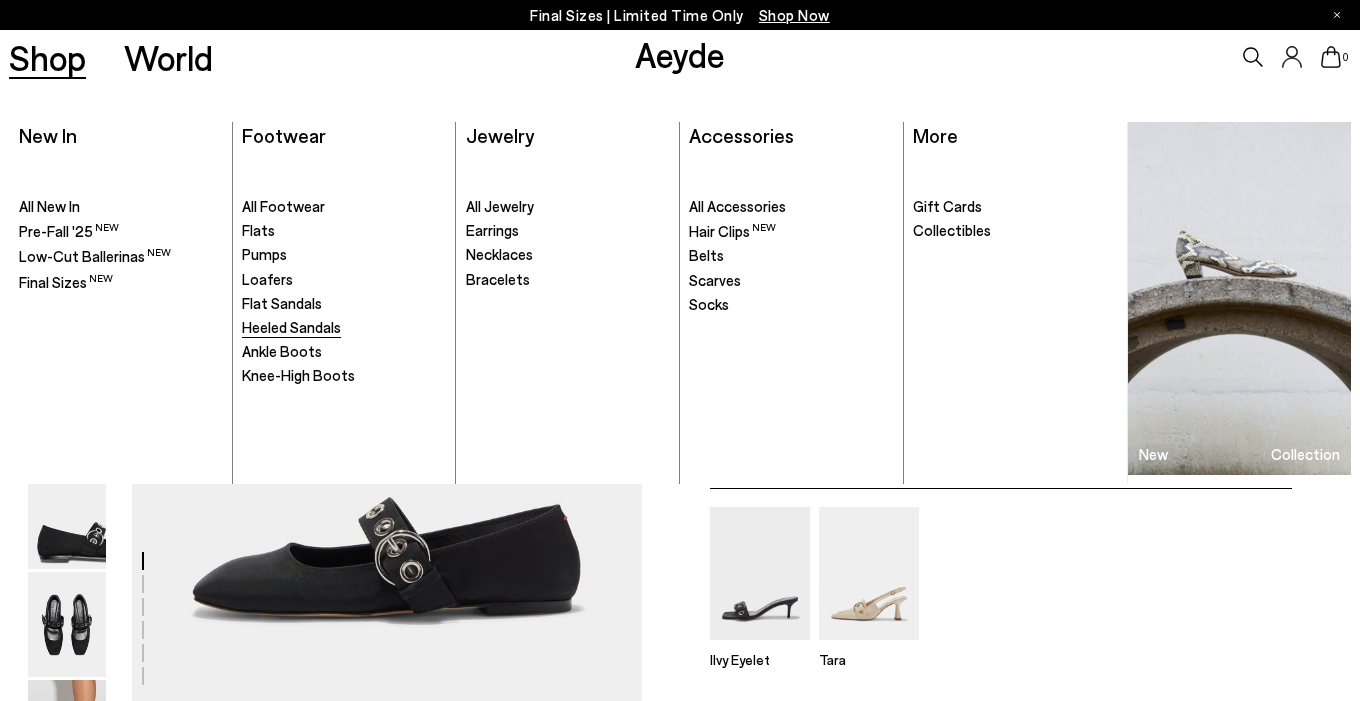 click on "Heeled Sandals" at bounding box center [344, 328] 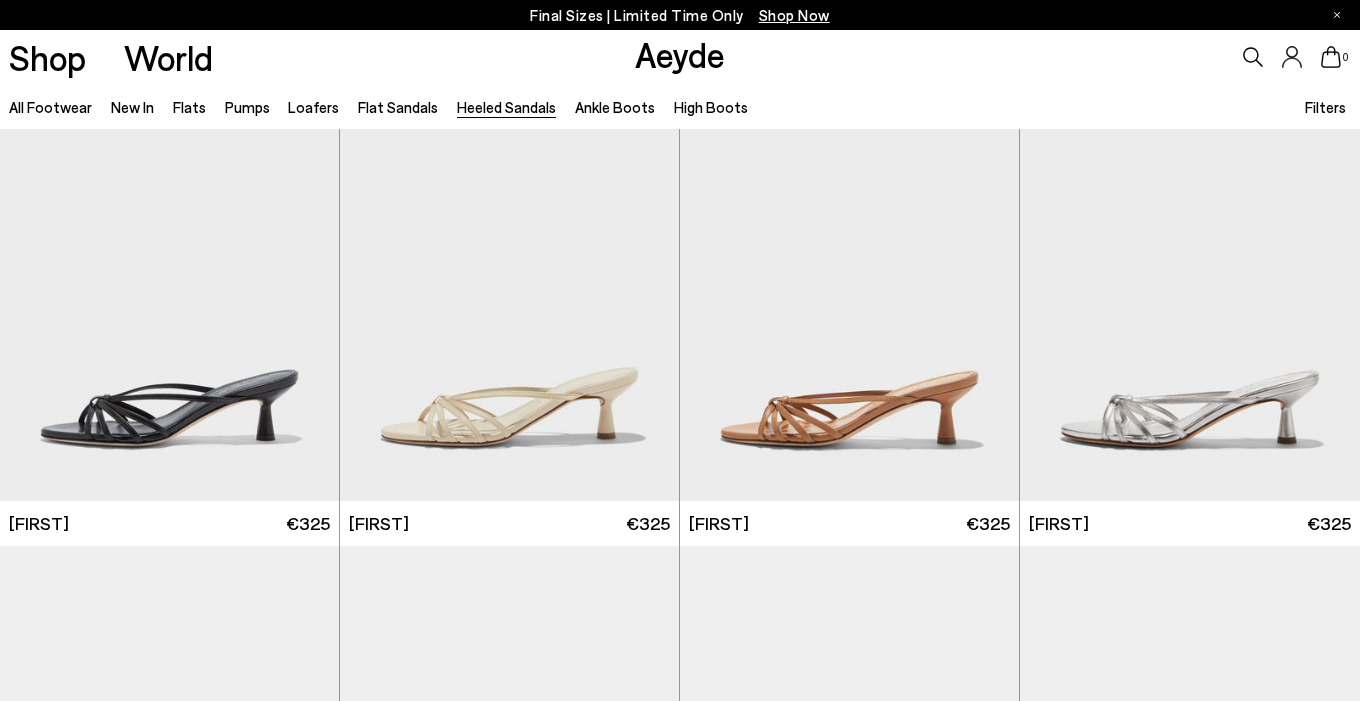 scroll, scrollTop: 0, scrollLeft: 0, axis: both 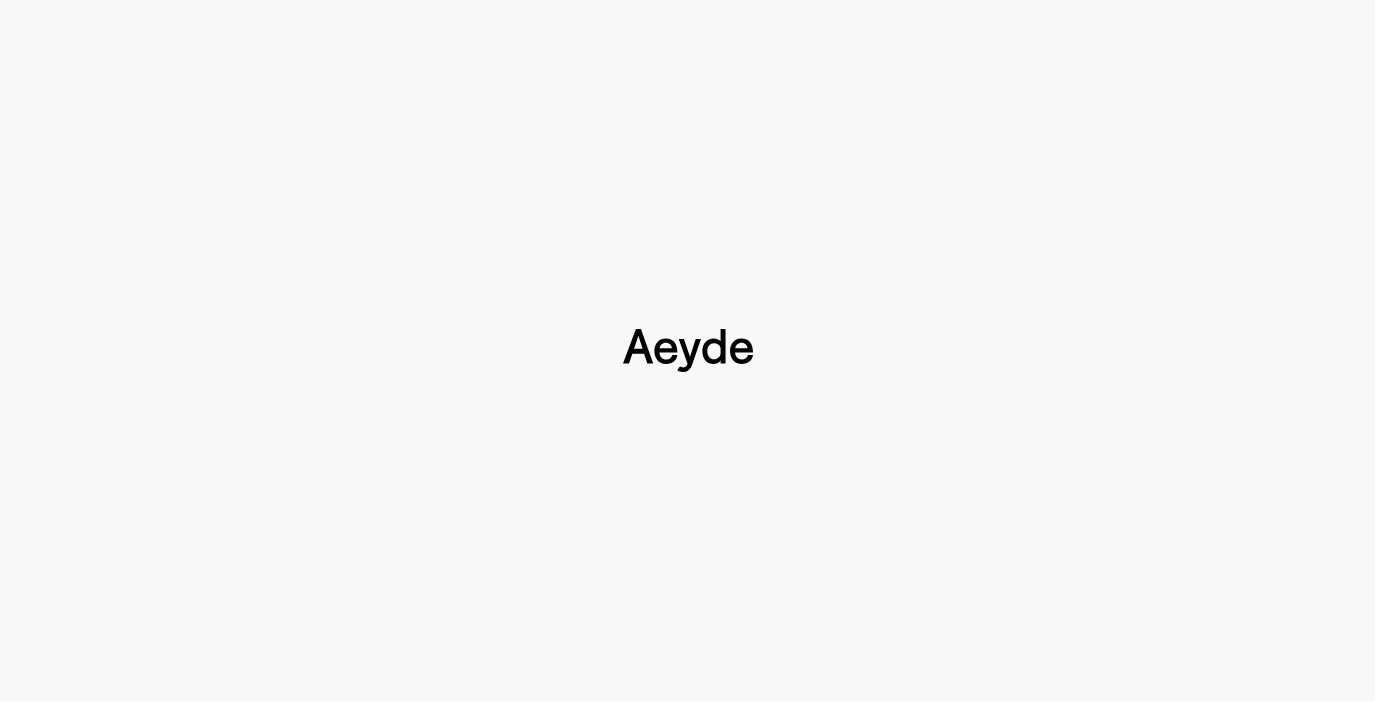 type 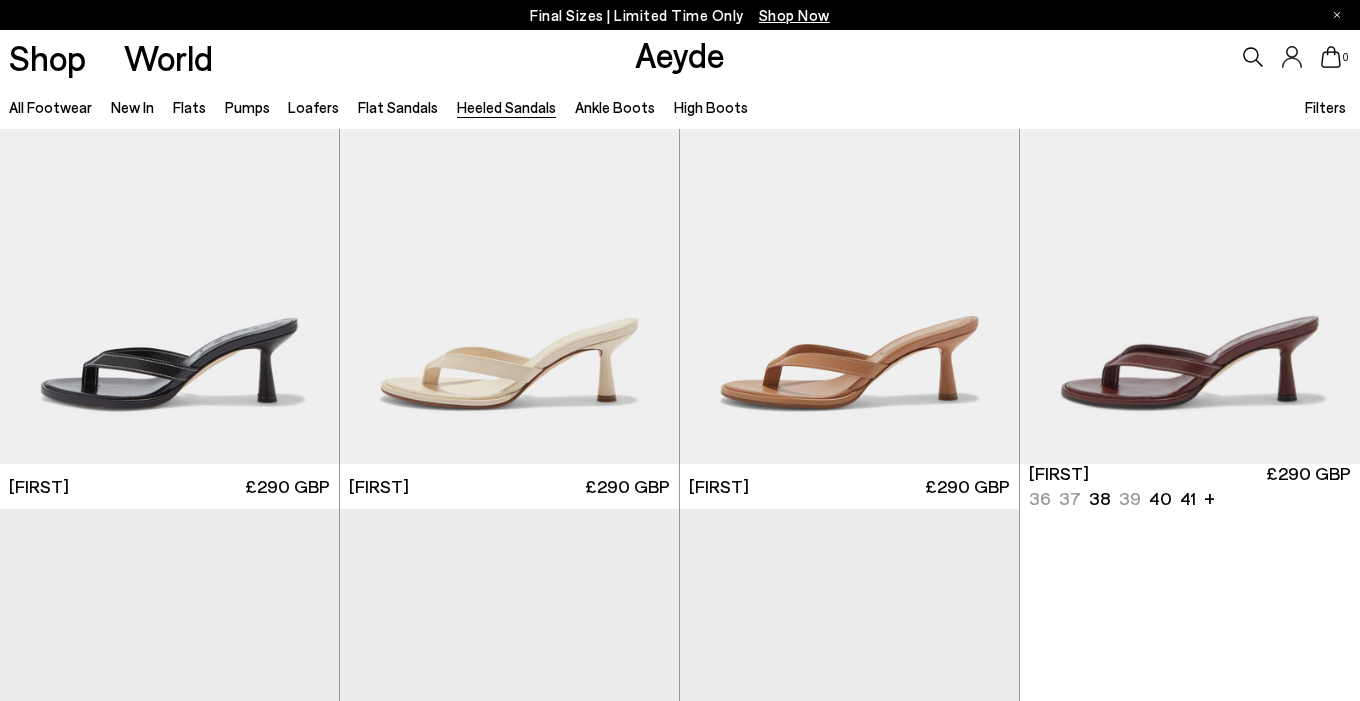 scroll, scrollTop: 590, scrollLeft: 0, axis: vertical 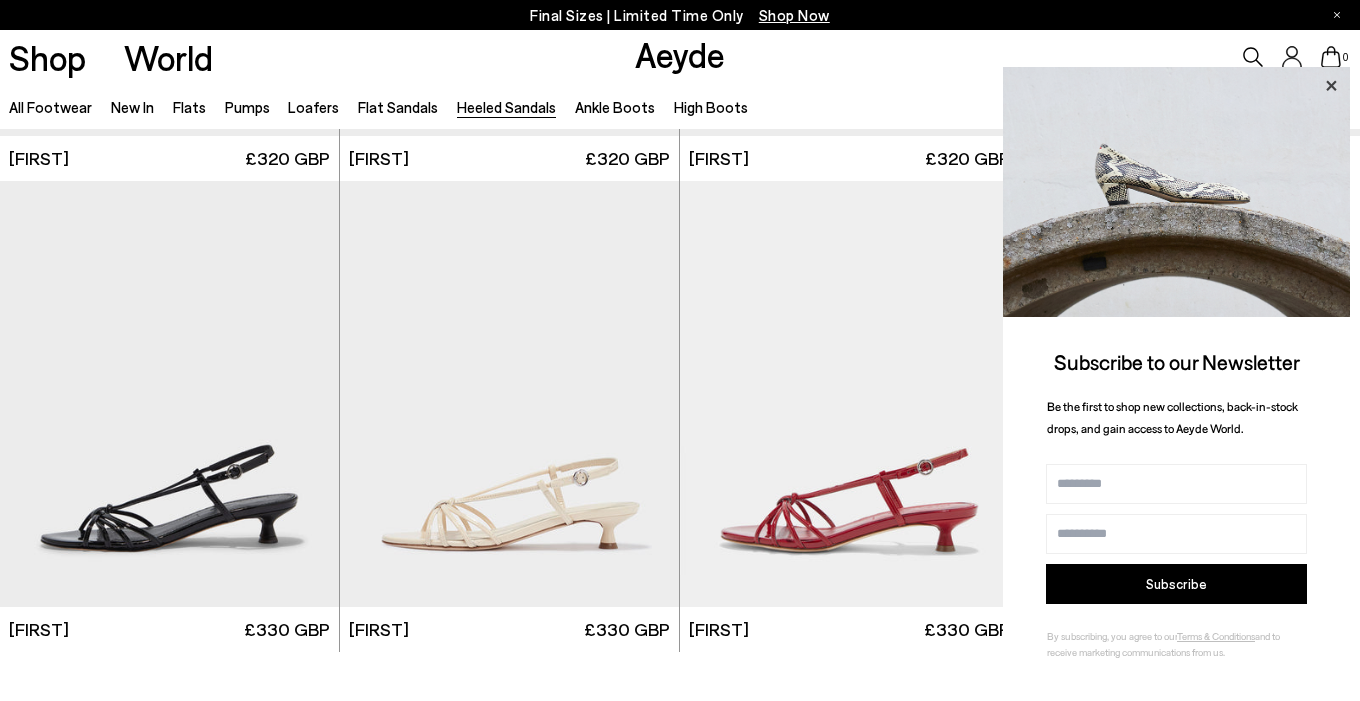 click 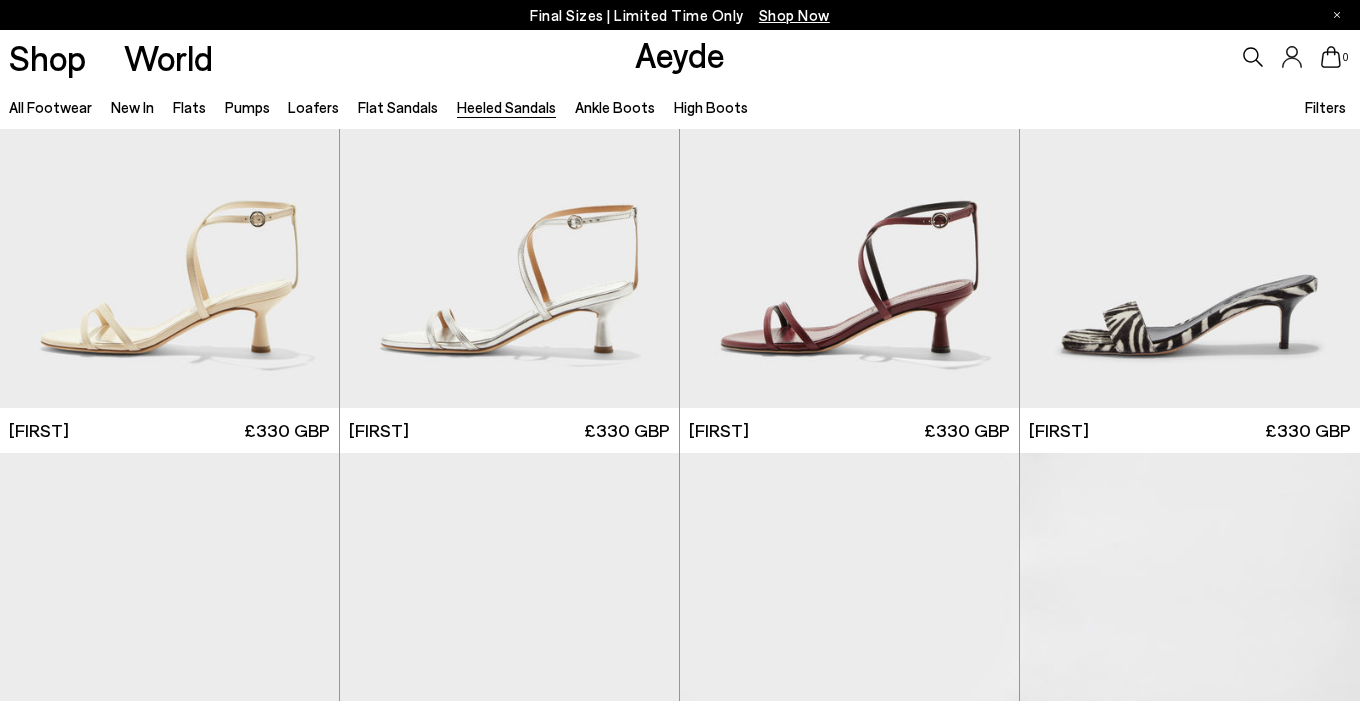 scroll, scrollTop: 2500, scrollLeft: 0, axis: vertical 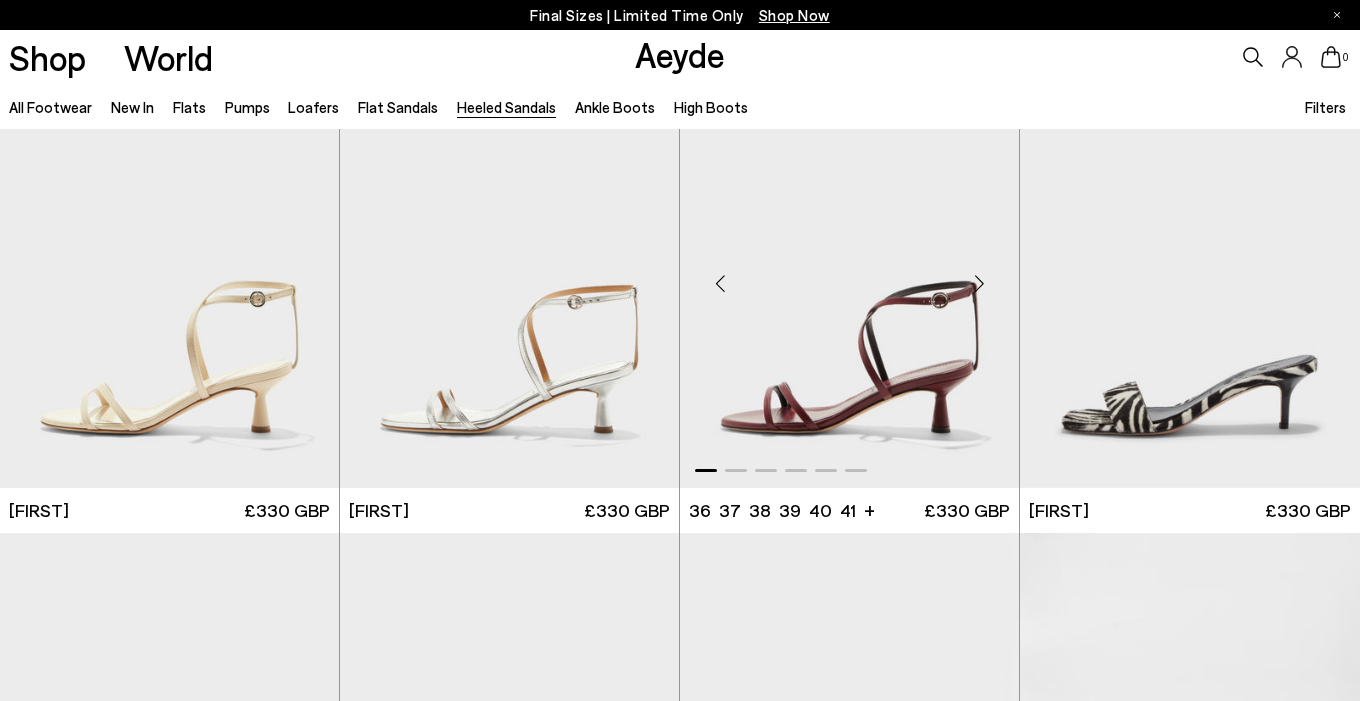 click at bounding box center (979, 283) 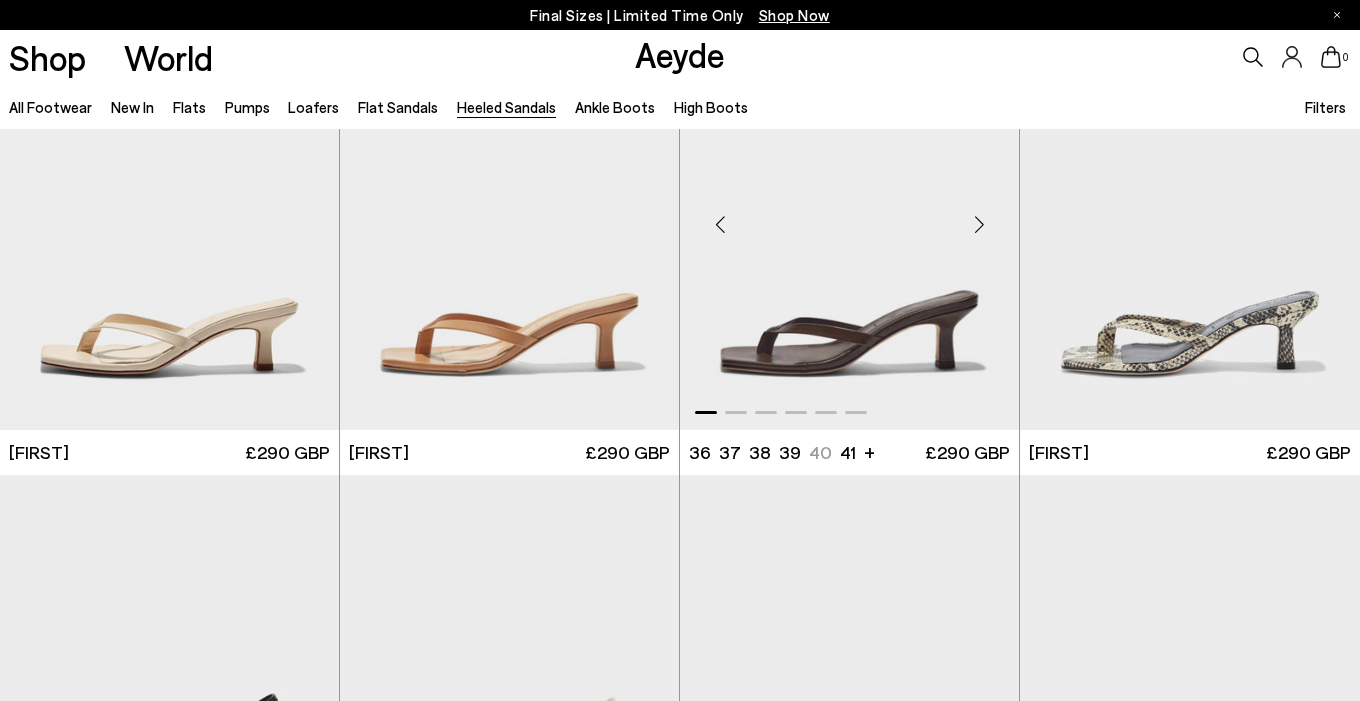 scroll, scrollTop: 1523, scrollLeft: 0, axis: vertical 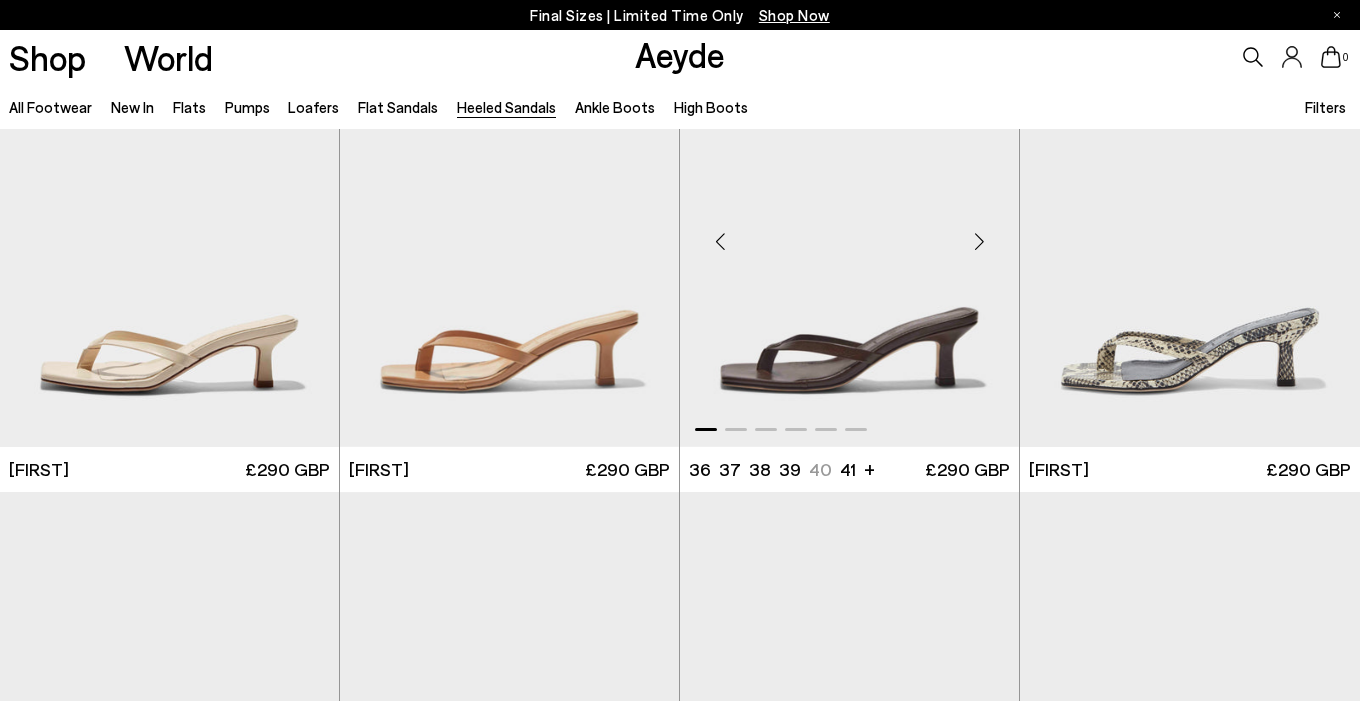 click at bounding box center (979, 241) 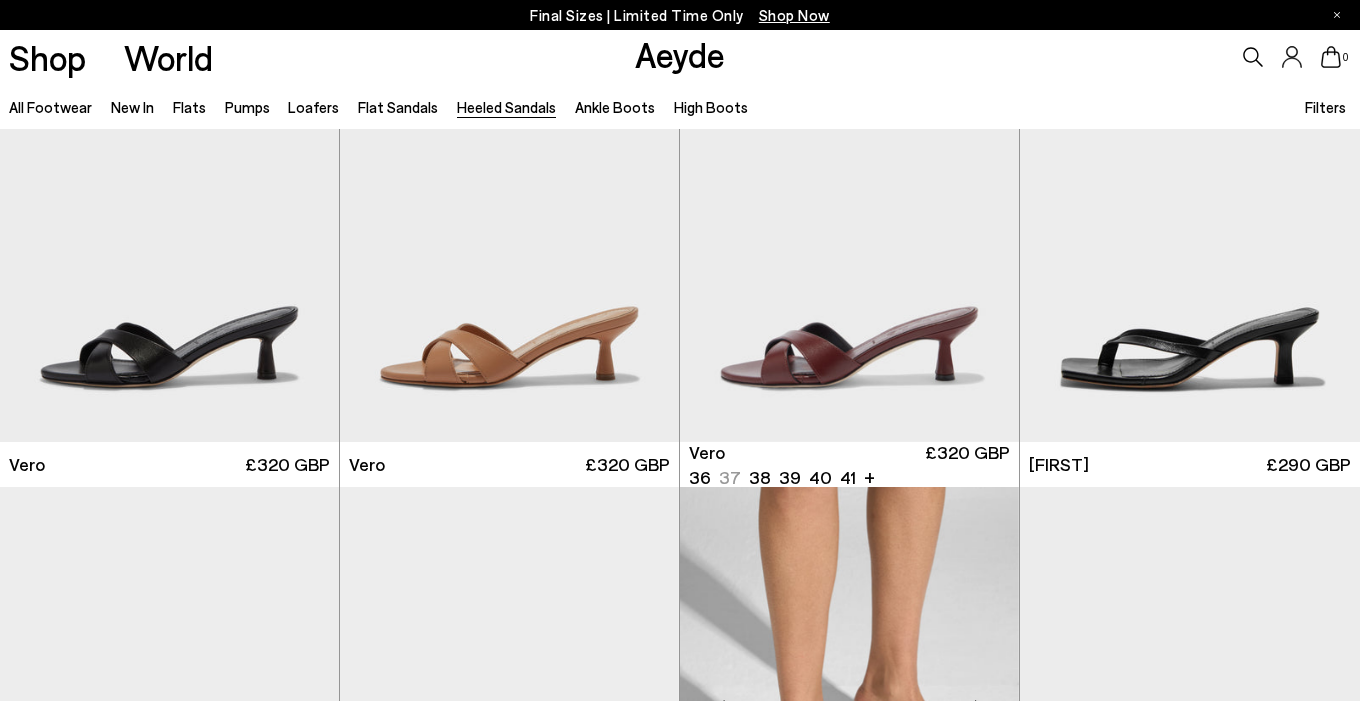 scroll, scrollTop: 1053, scrollLeft: 0, axis: vertical 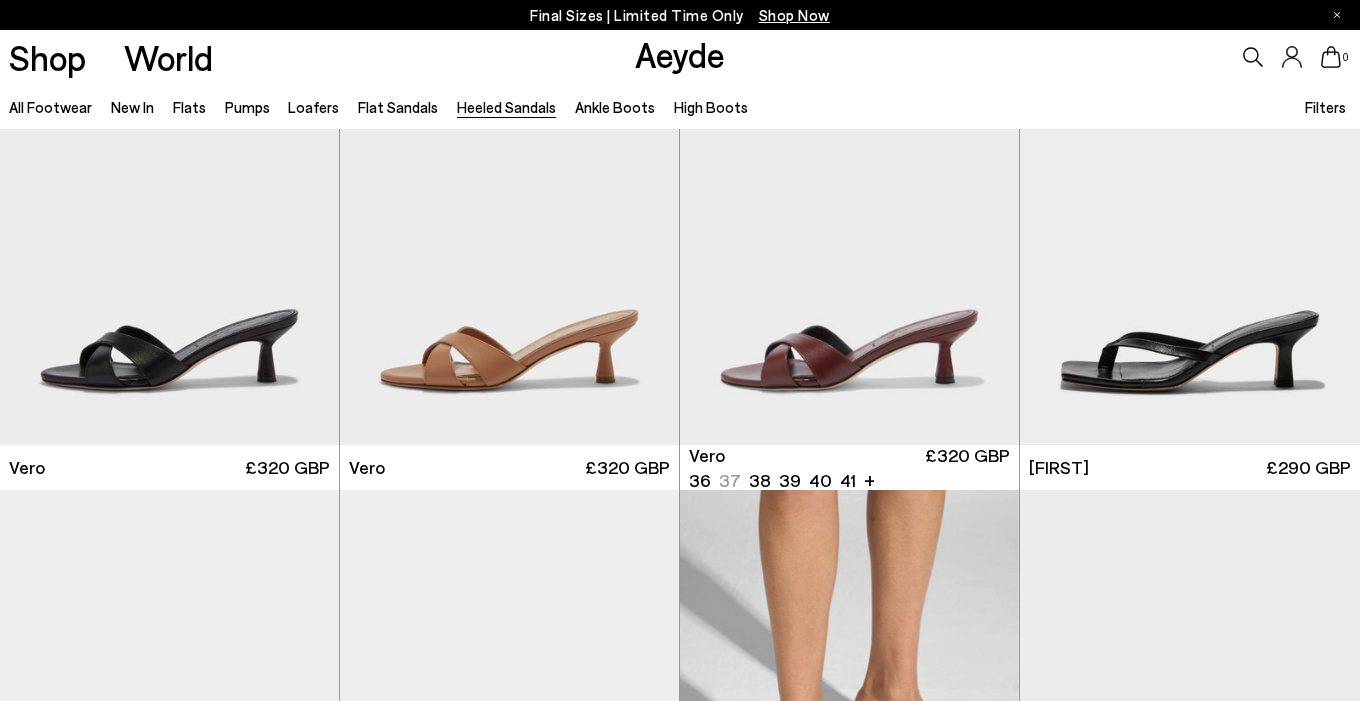 click at bounding box center [979, 240] 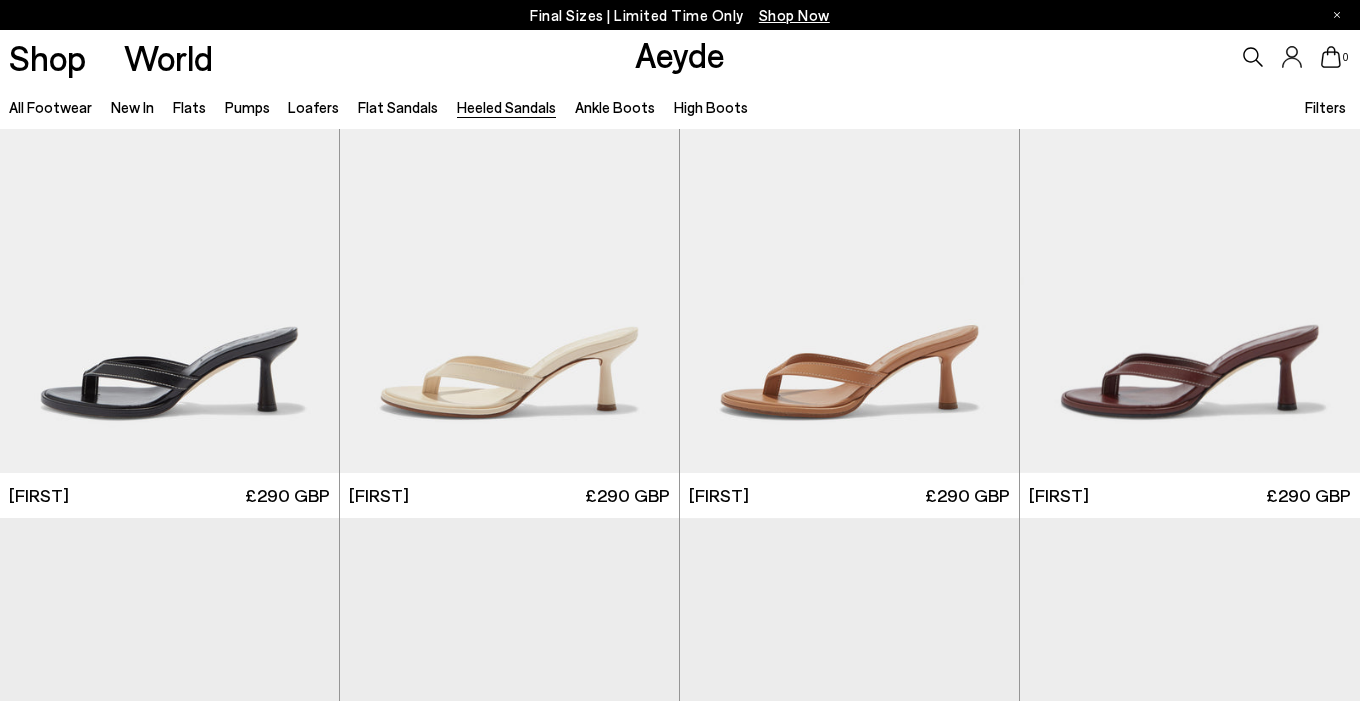 scroll, scrollTop: 407, scrollLeft: 0, axis: vertical 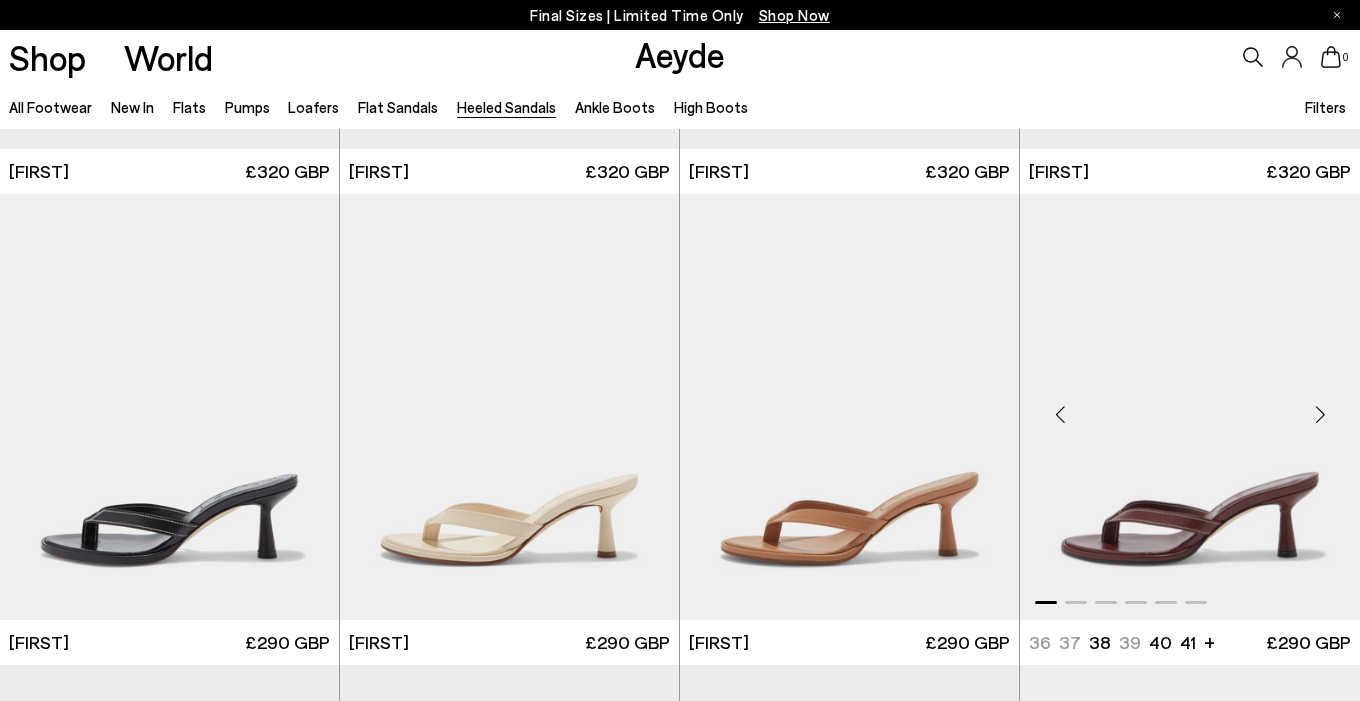 click at bounding box center (1190, 407) 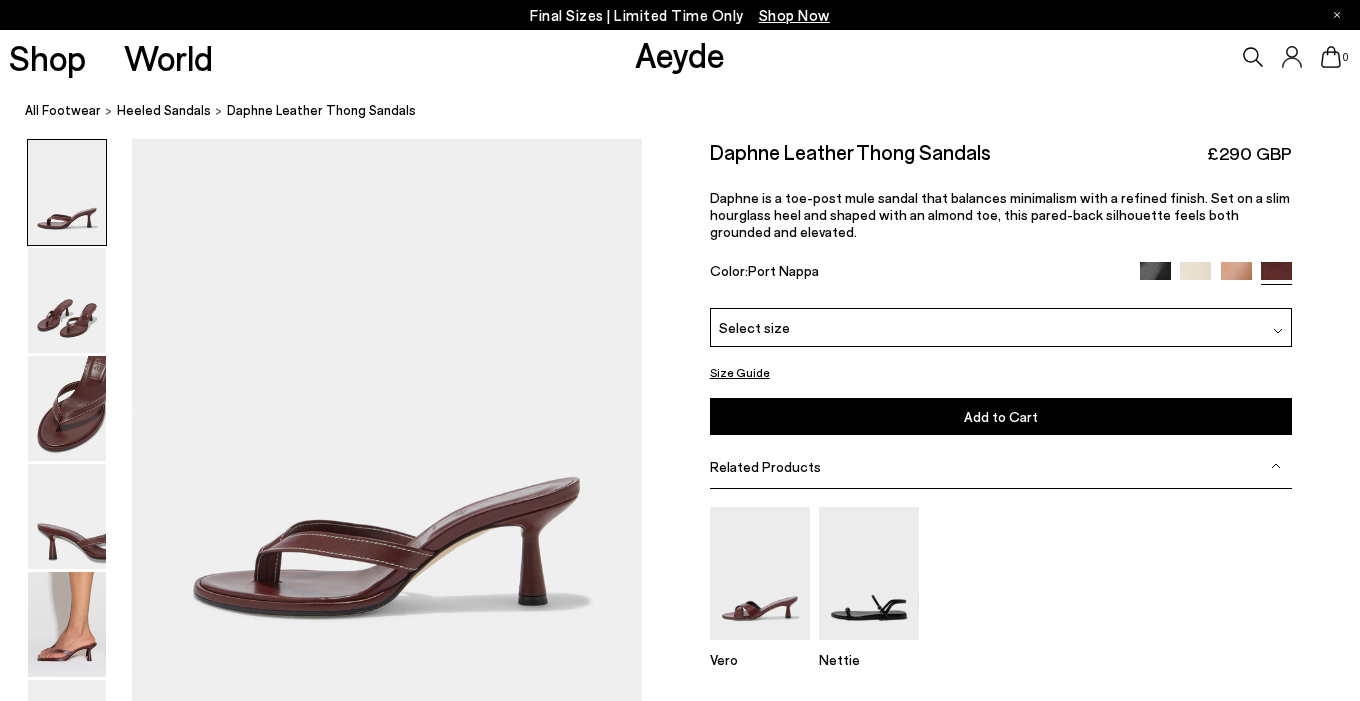 scroll, scrollTop: 135, scrollLeft: 0, axis: vertical 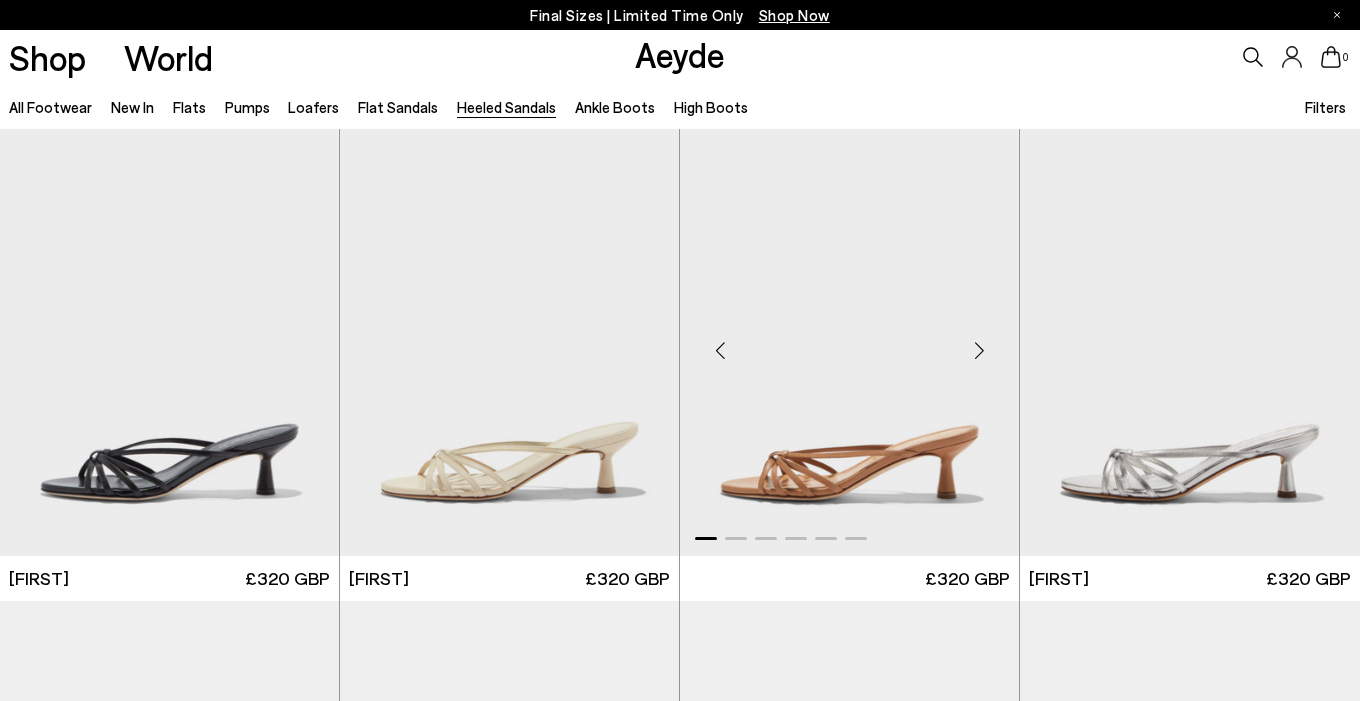click at bounding box center (849, 342) 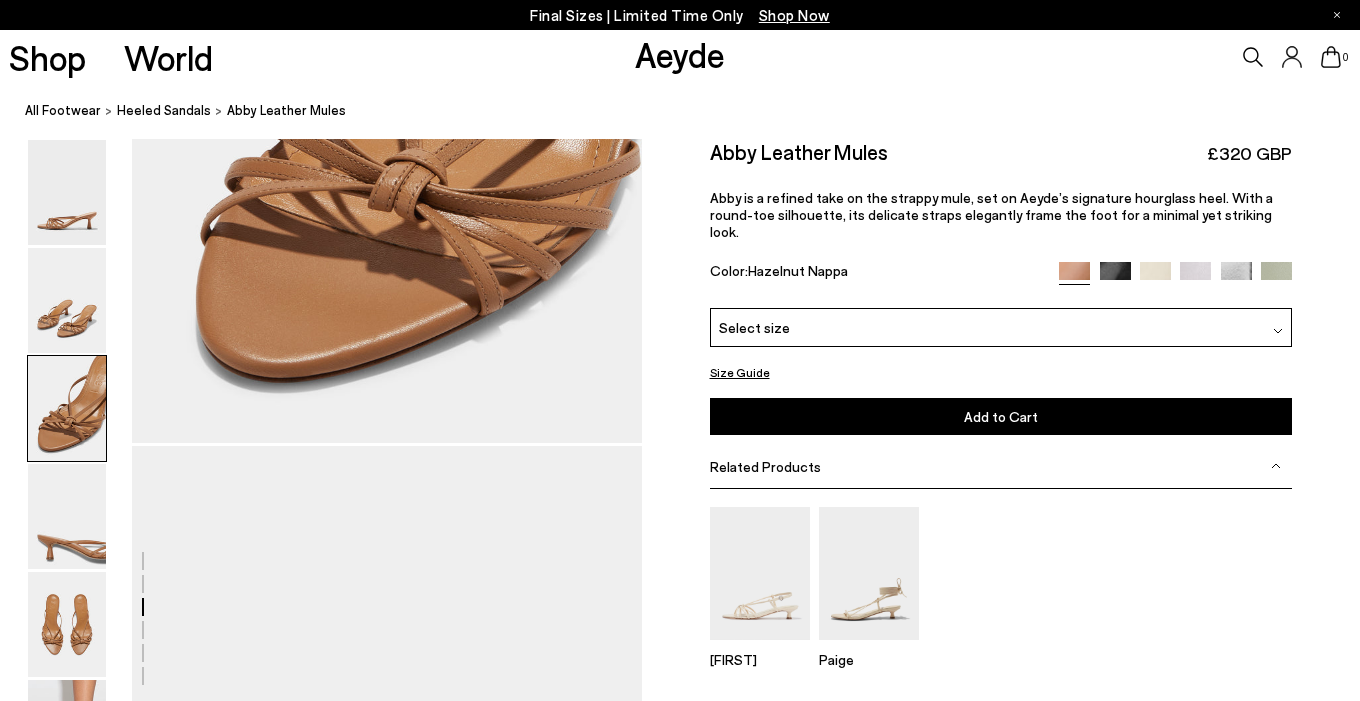 scroll, scrollTop: 1402, scrollLeft: 0, axis: vertical 